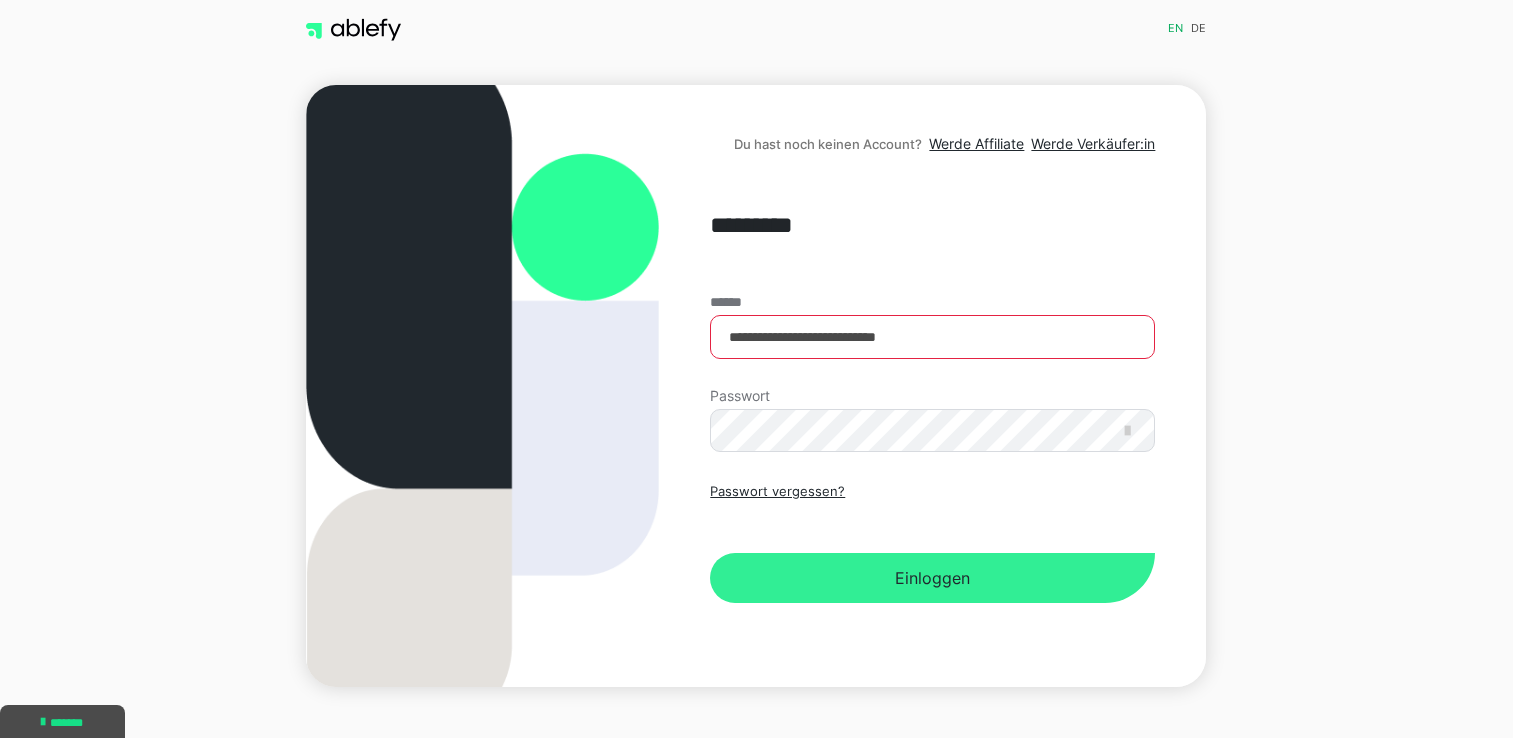 scroll, scrollTop: 0, scrollLeft: 0, axis: both 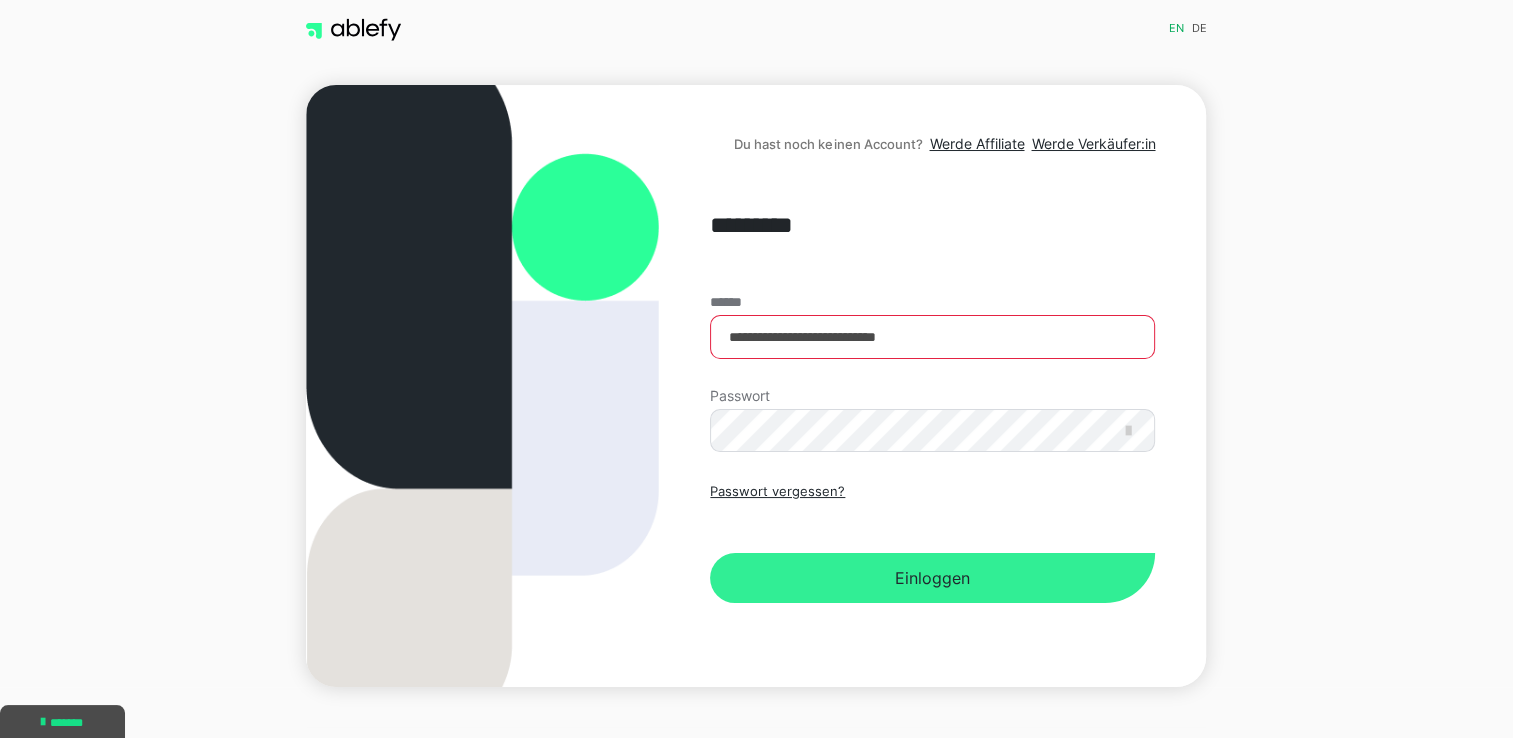 click on "Einloggen" at bounding box center (932, 578) 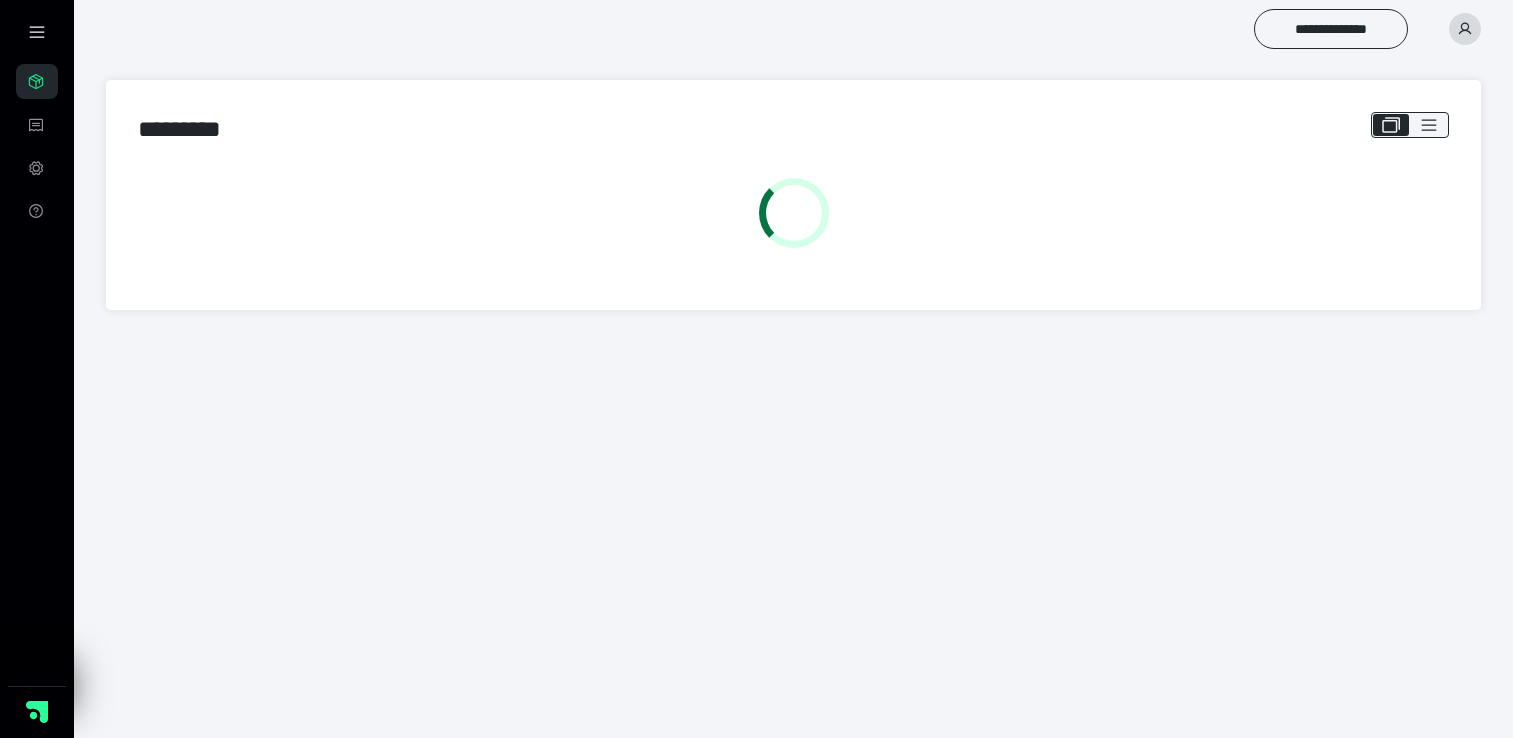 scroll, scrollTop: 0, scrollLeft: 0, axis: both 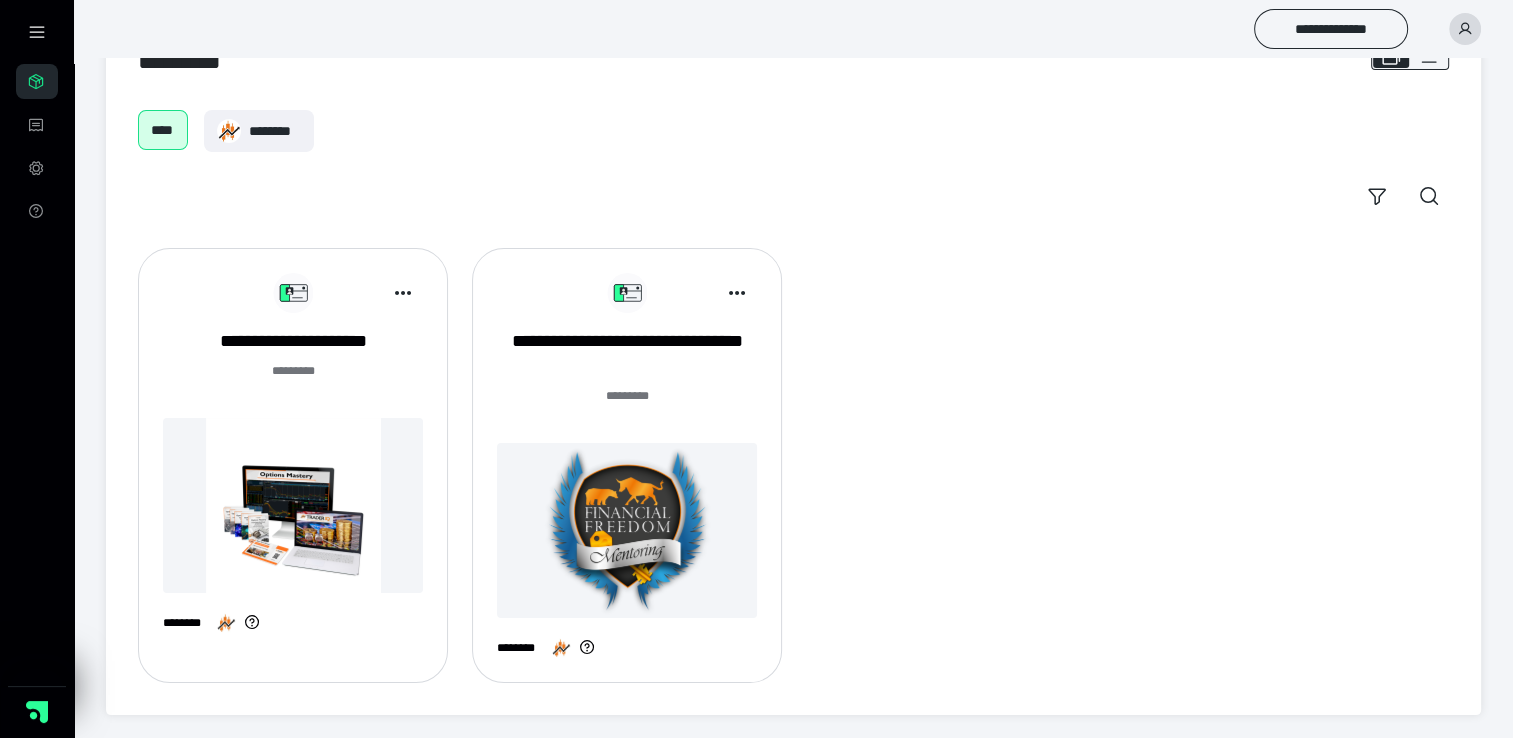 click at bounding box center (627, 530) 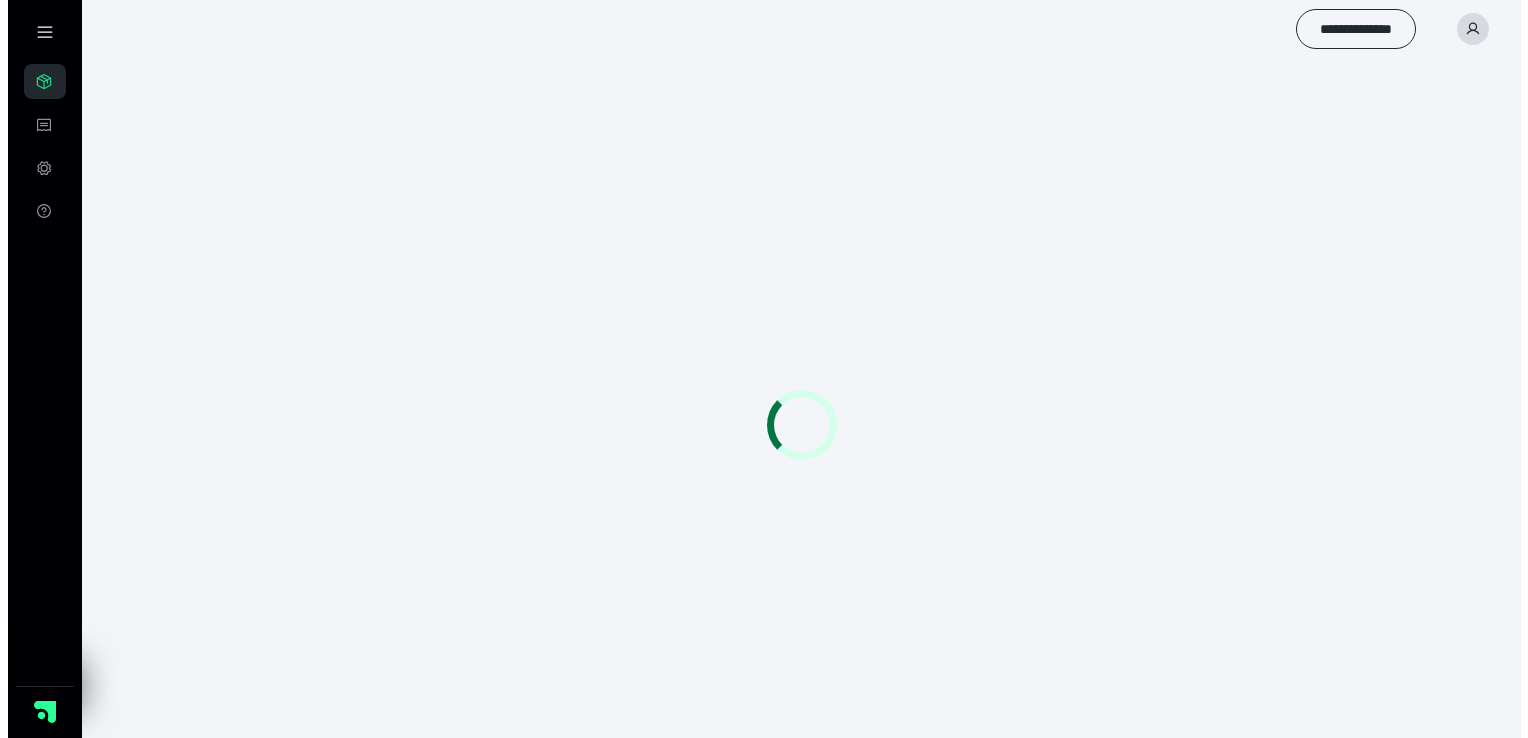 scroll, scrollTop: 0, scrollLeft: 0, axis: both 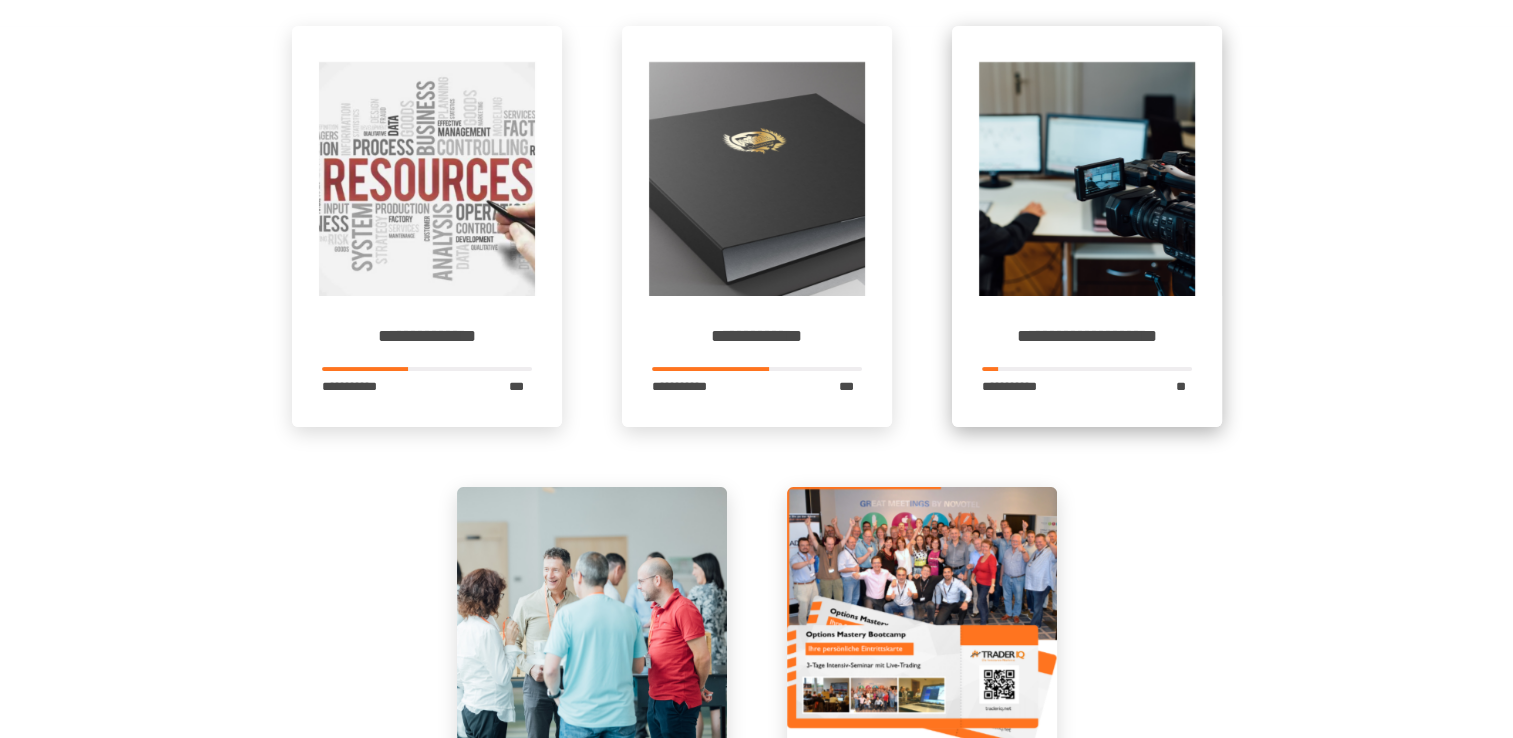 click at bounding box center (1087, 161) 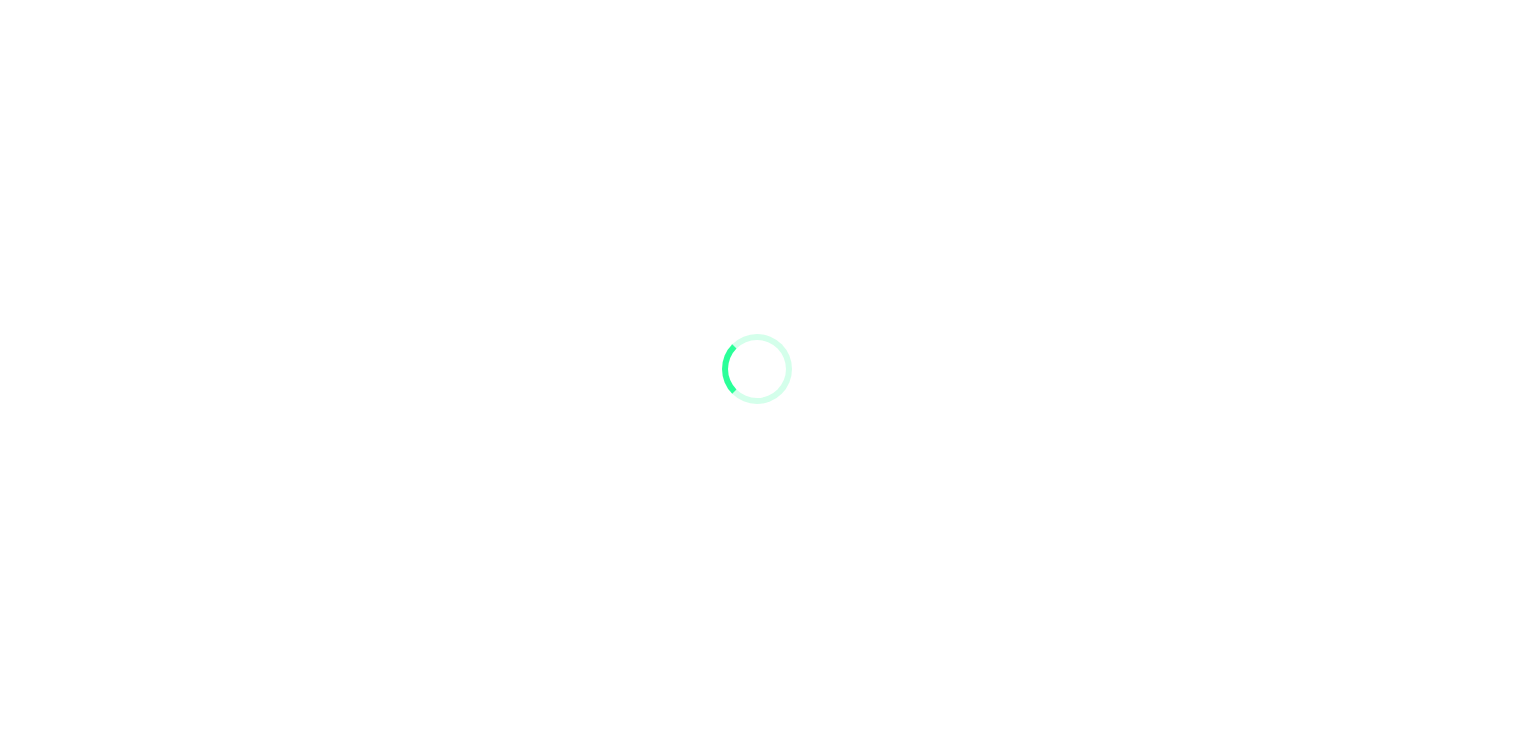 scroll, scrollTop: 0, scrollLeft: 0, axis: both 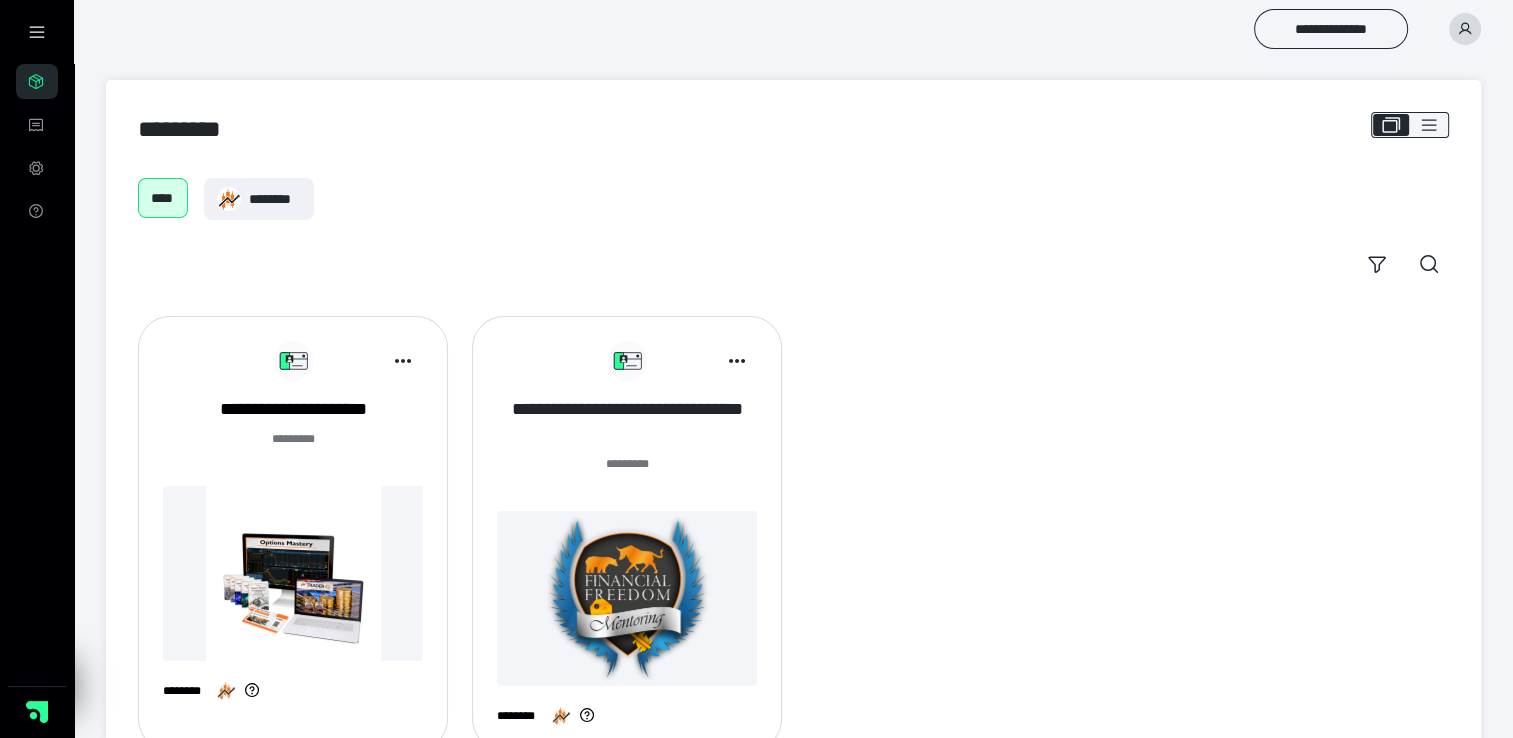 click on "**********" at bounding box center [627, 422] 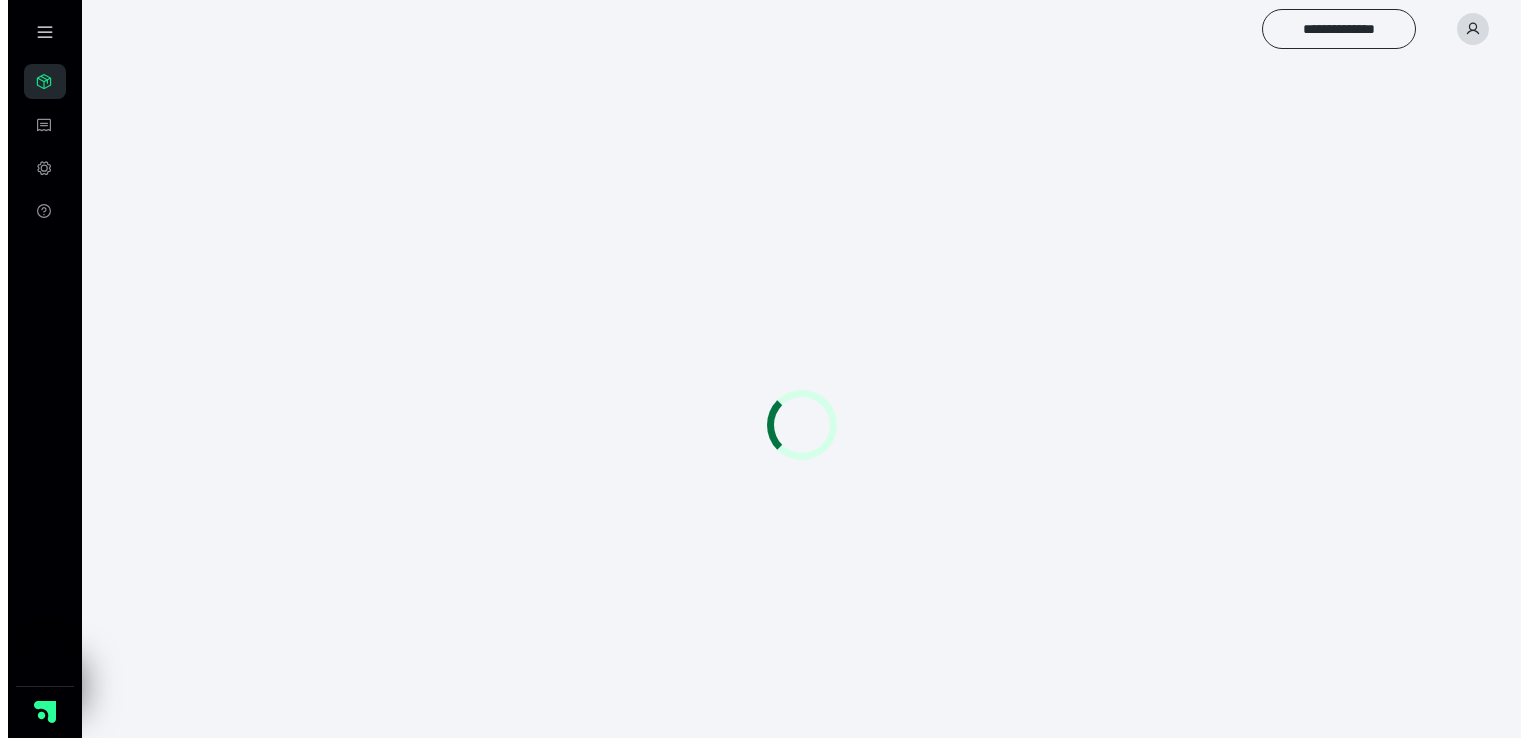 scroll, scrollTop: 0, scrollLeft: 0, axis: both 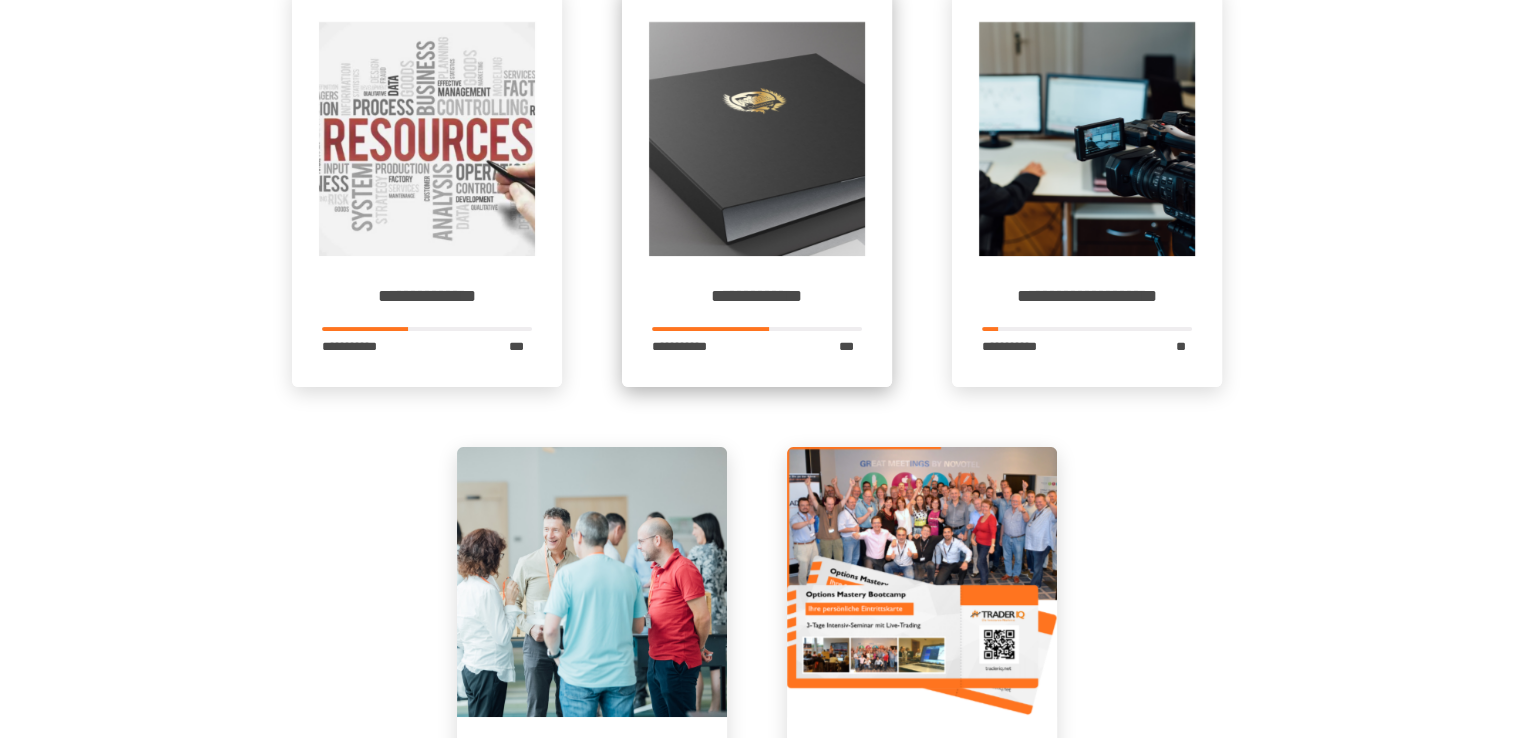 click at bounding box center (757, 121) 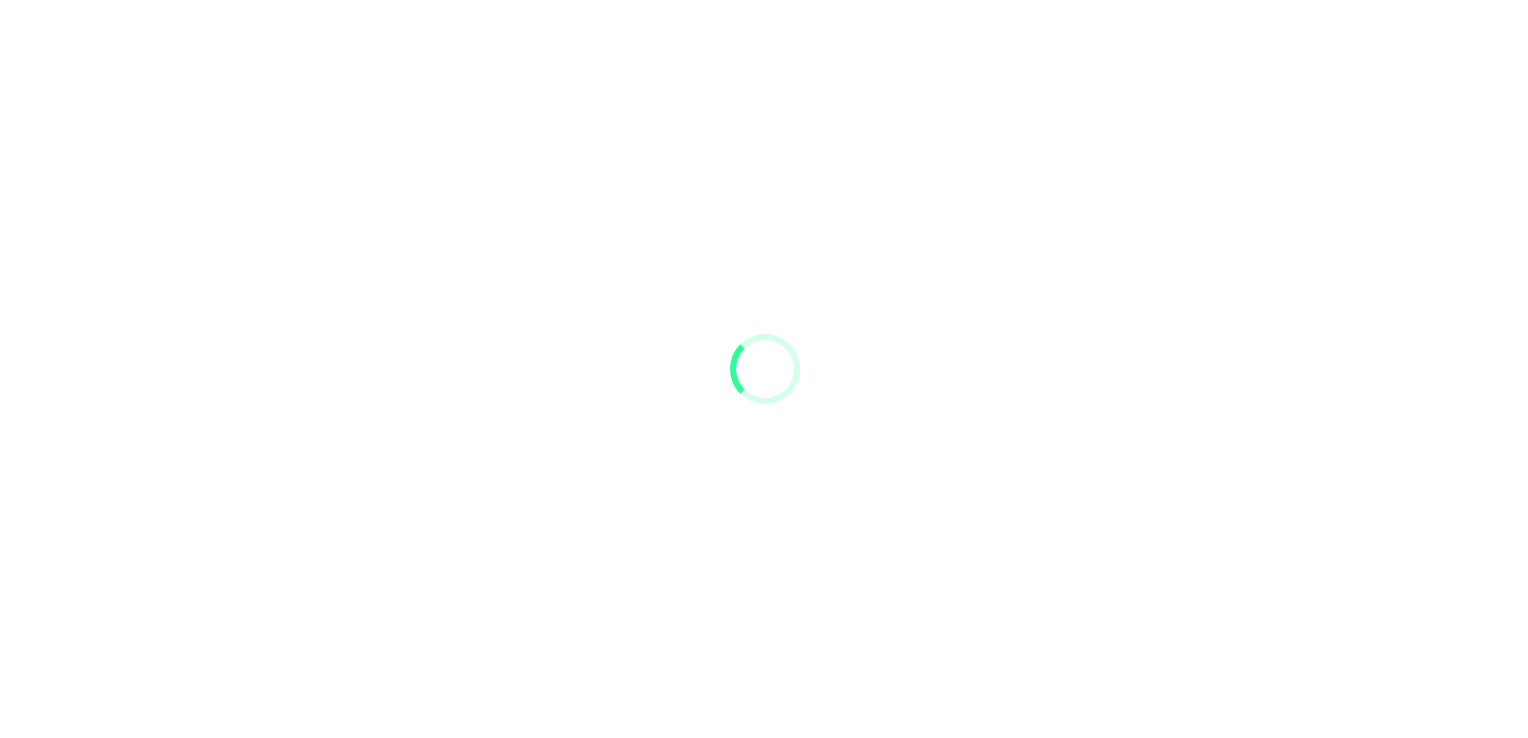 scroll, scrollTop: 0, scrollLeft: 0, axis: both 